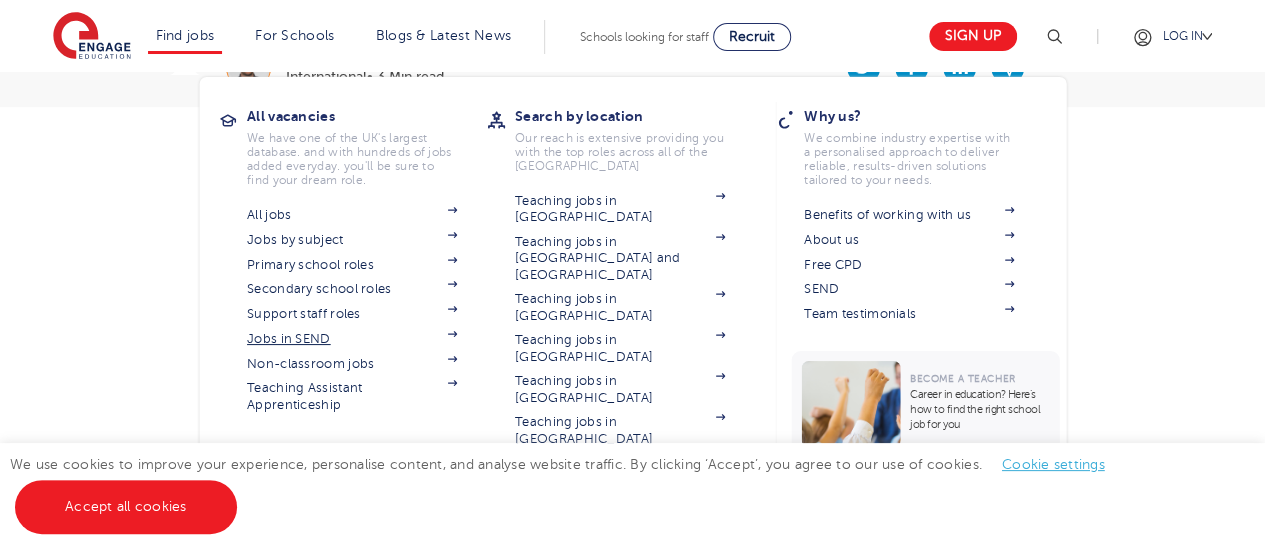 scroll, scrollTop: 446, scrollLeft: 0, axis: vertical 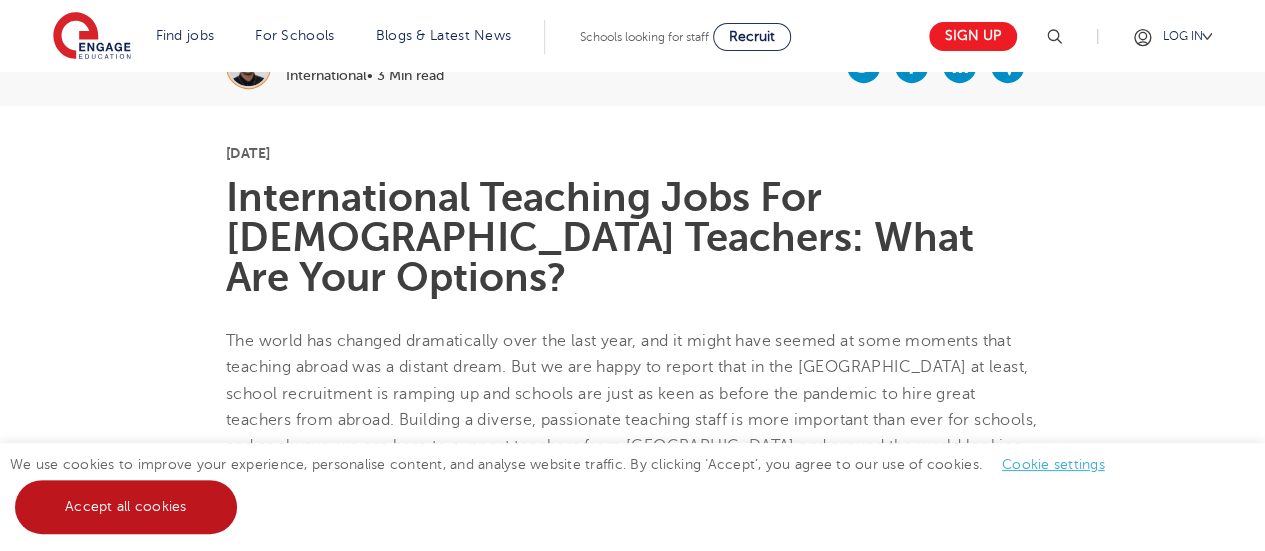 click on "Accept all cookies" at bounding box center [126, 507] 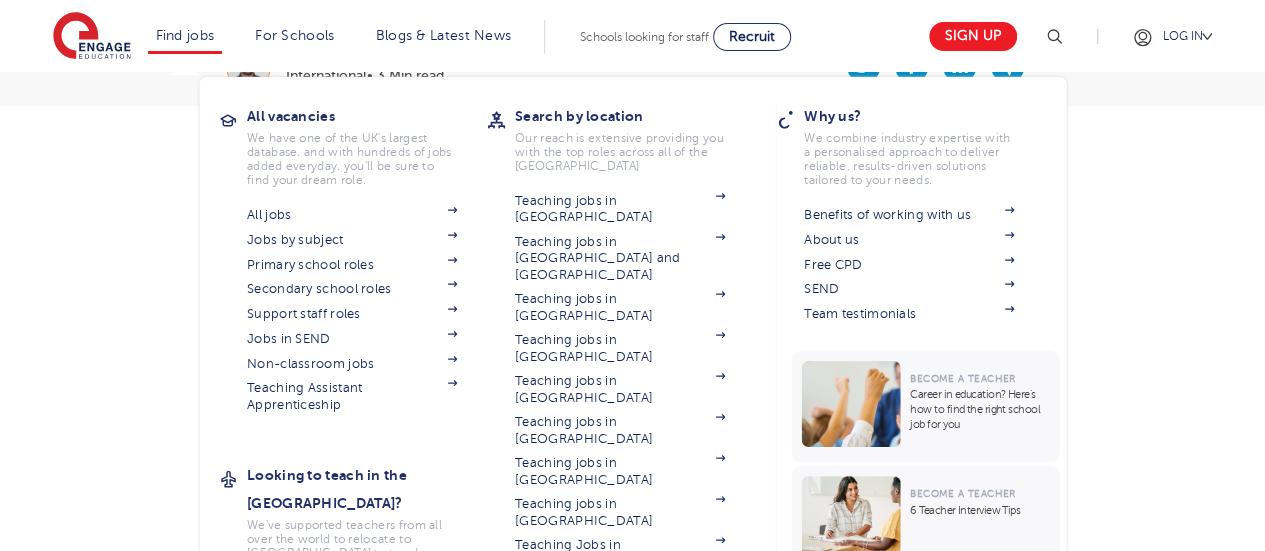 click on "Teaching jobs in [GEOGRAPHIC_DATA]" at bounding box center [620, 635] 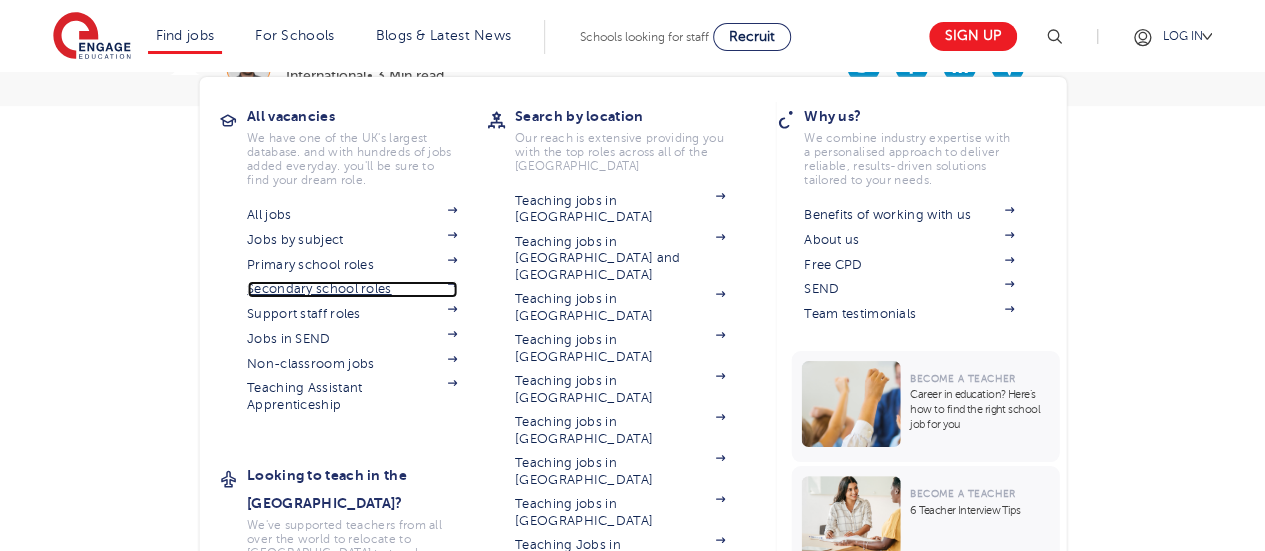 click on "Secondary school roles" at bounding box center [352, 289] 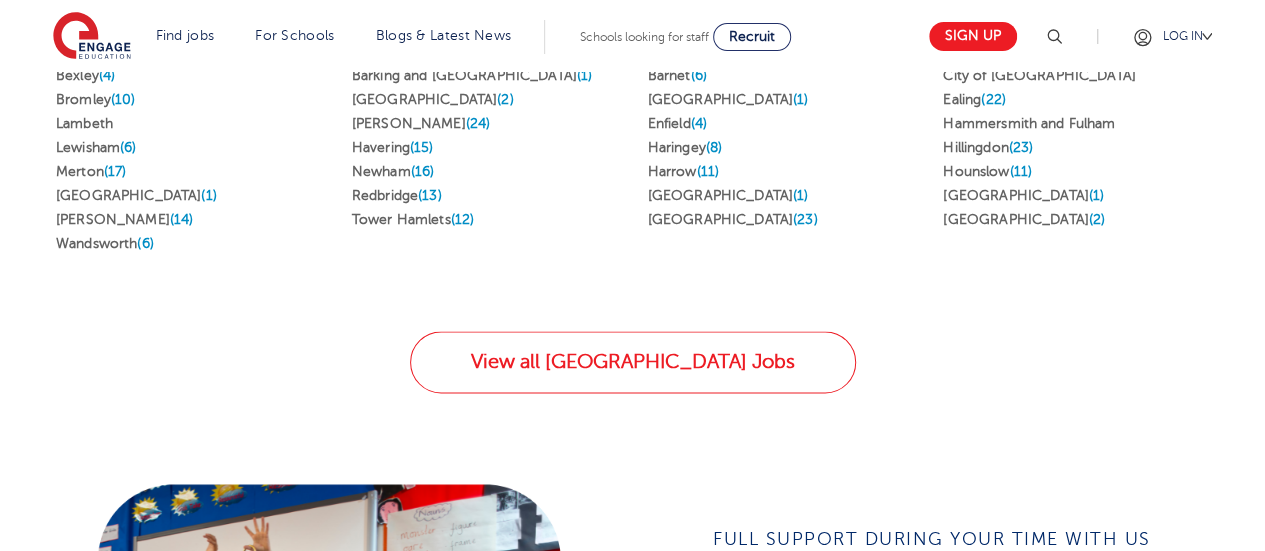 scroll, scrollTop: 1186, scrollLeft: 0, axis: vertical 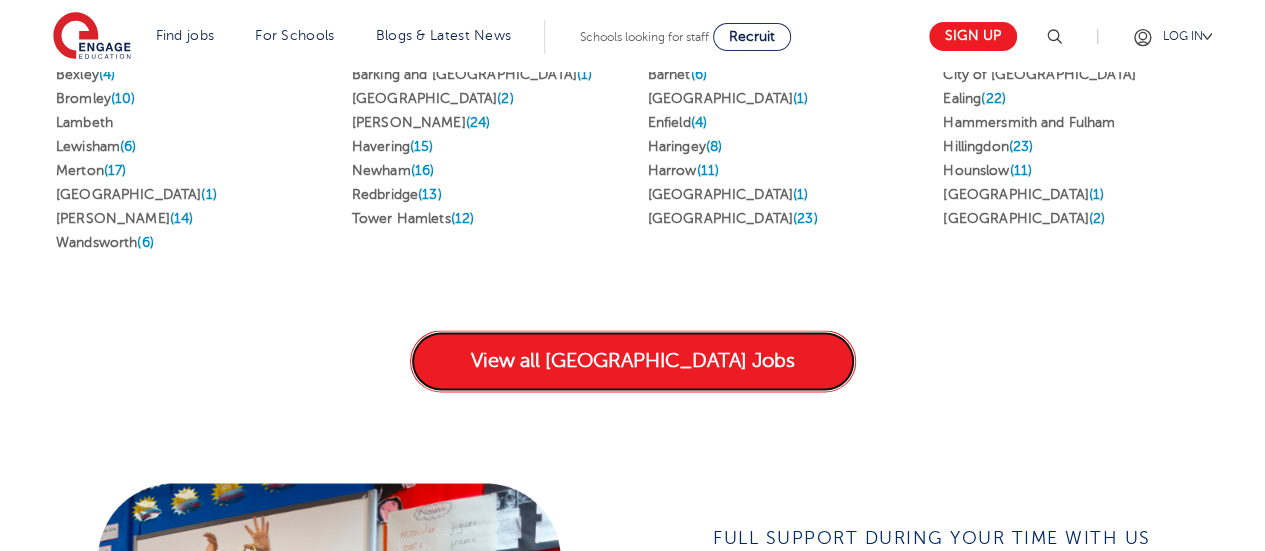 click on "View all [GEOGRAPHIC_DATA] Jobs" at bounding box center (633, 361) 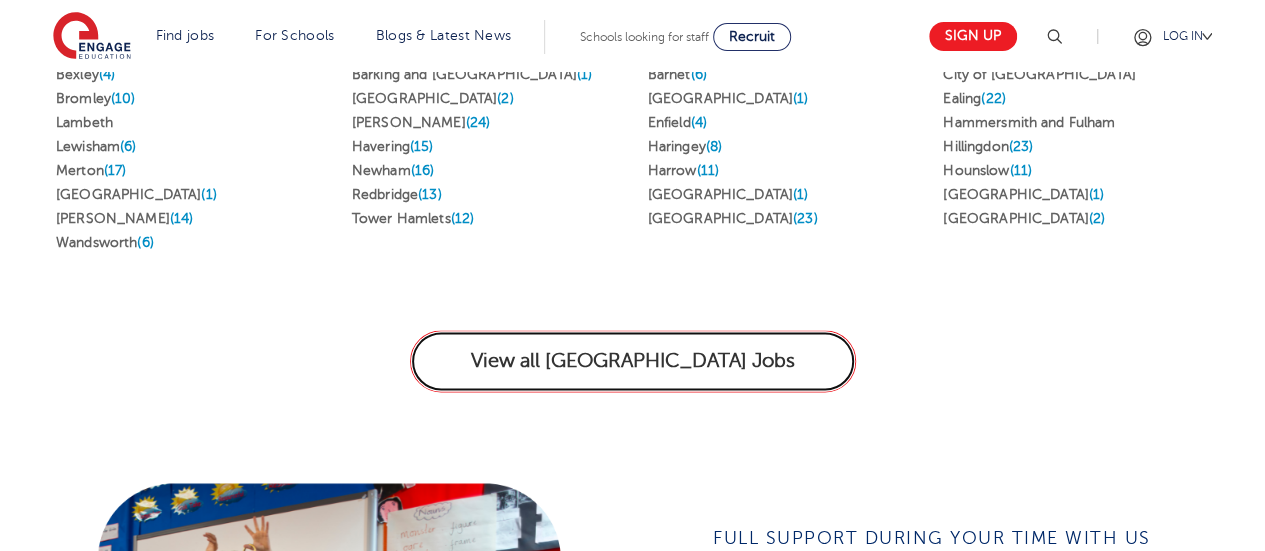 scroll, scrollTop: 1486, scrollLeft: 0, axis: vertical 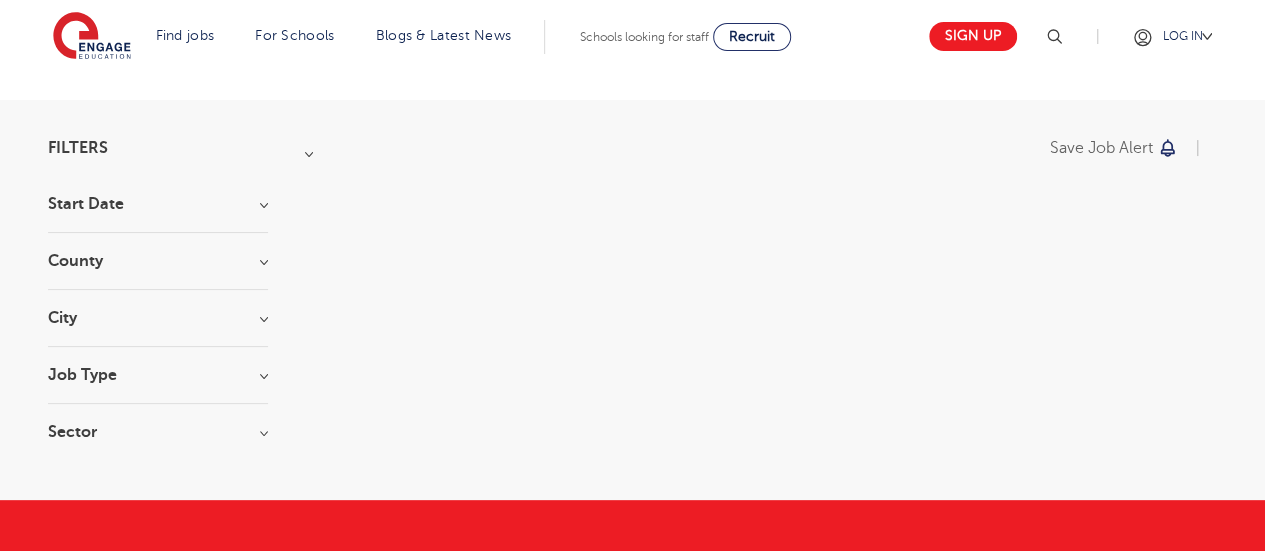 click on "Start Date" at bounding box center [158, 204] 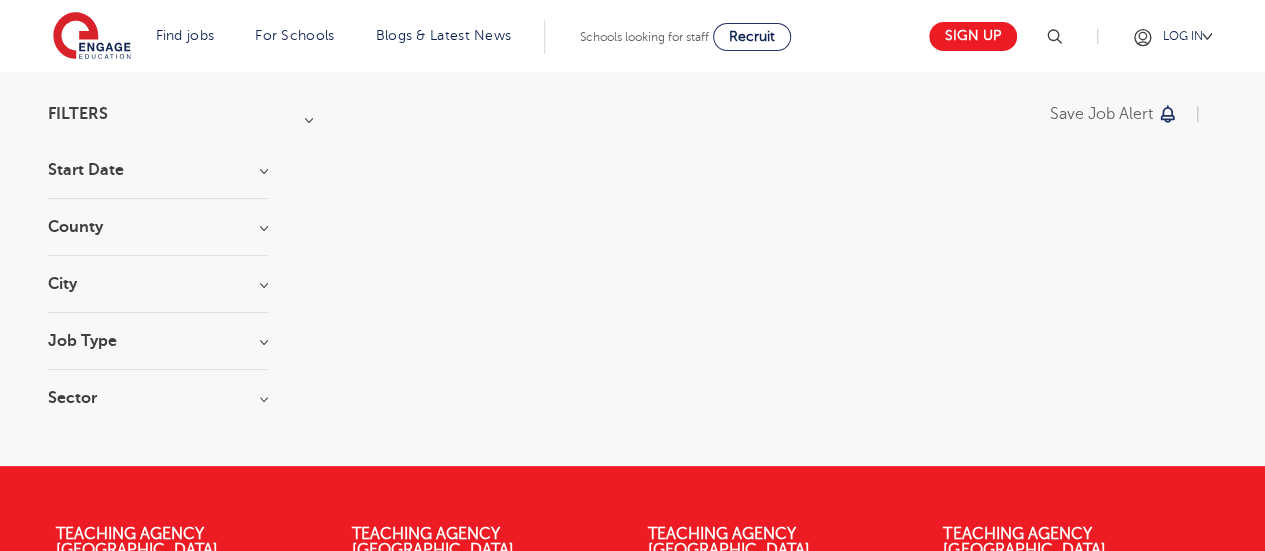 scroll, scrollTop: 228, scrollLeft: 0, axis: vertical 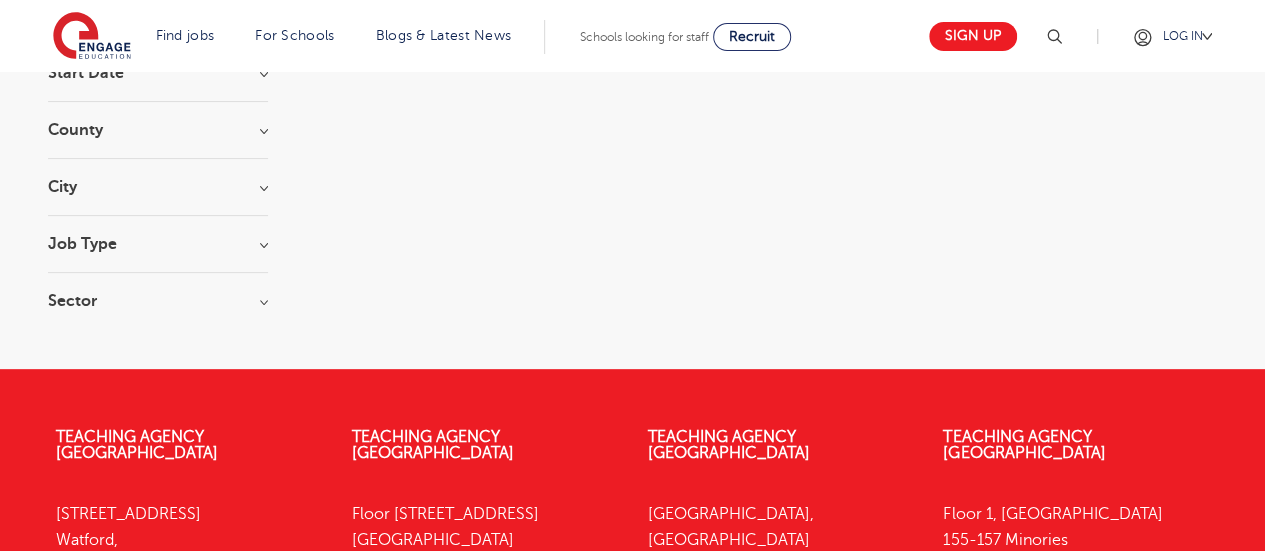 click on "City" at bounding box center (158, 187) 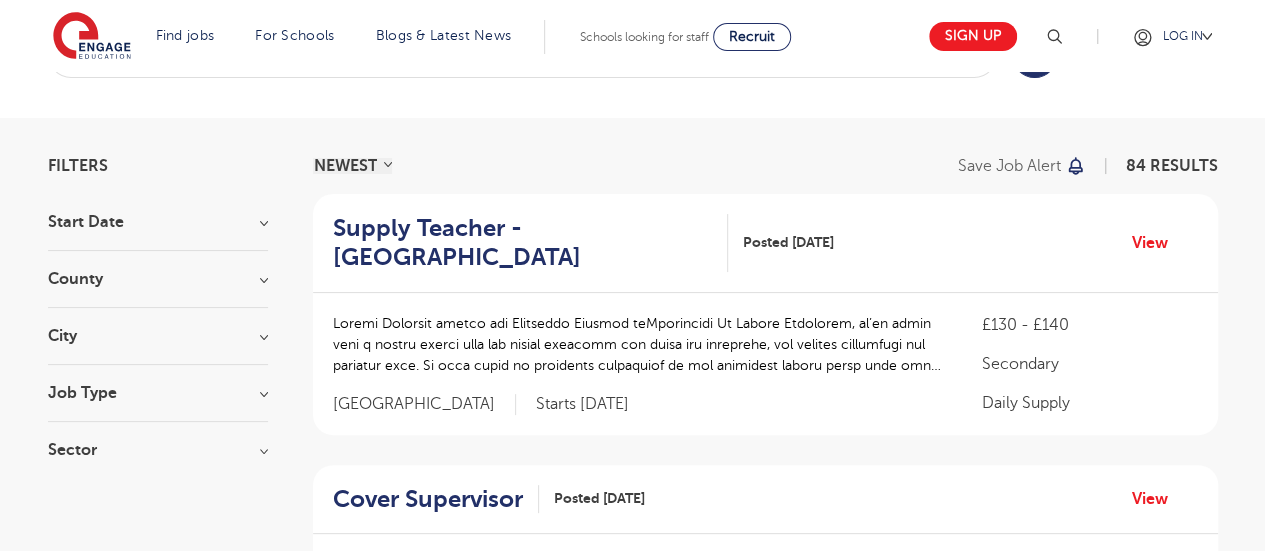 scroll, scrollTop: 81, scrollLeft: 0, axis: vertical 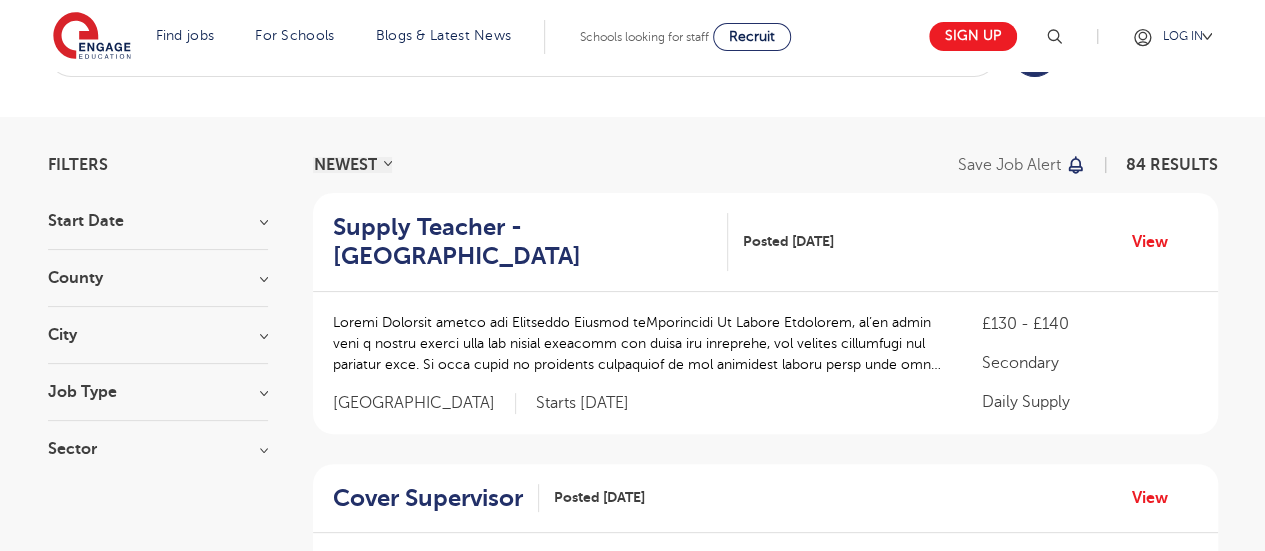 click on "Job Type     Long Term   46       Daily Supply   22       Permanent   8       Support Services   7       SEND   1" at bounding box center [158, 402] 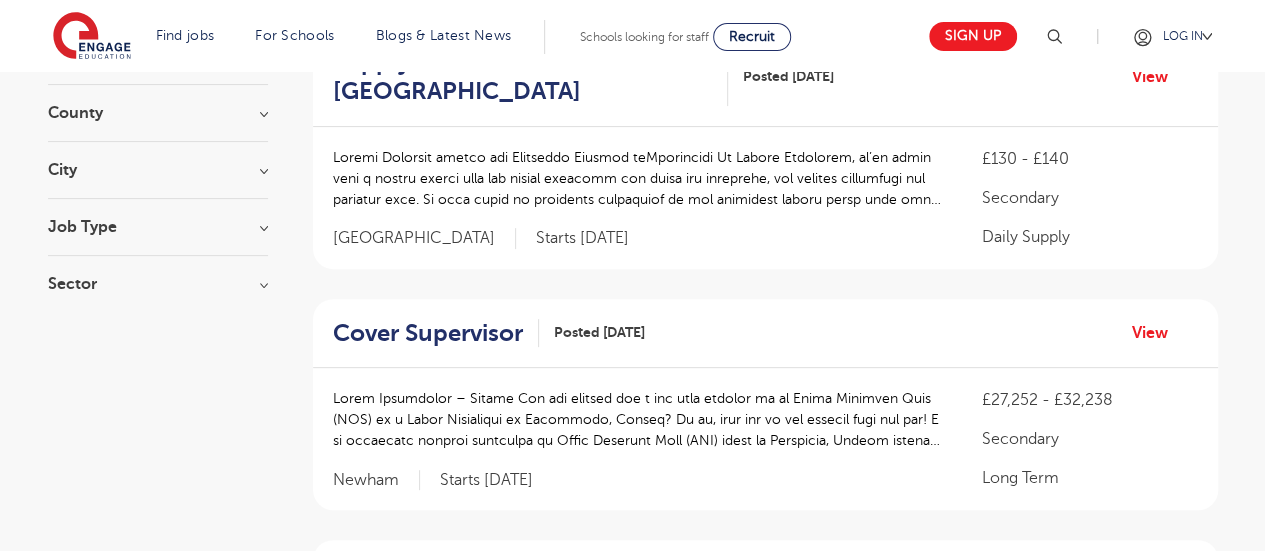 scroll, scrollTop: 247, scrollLeft: 0, axis: vertical 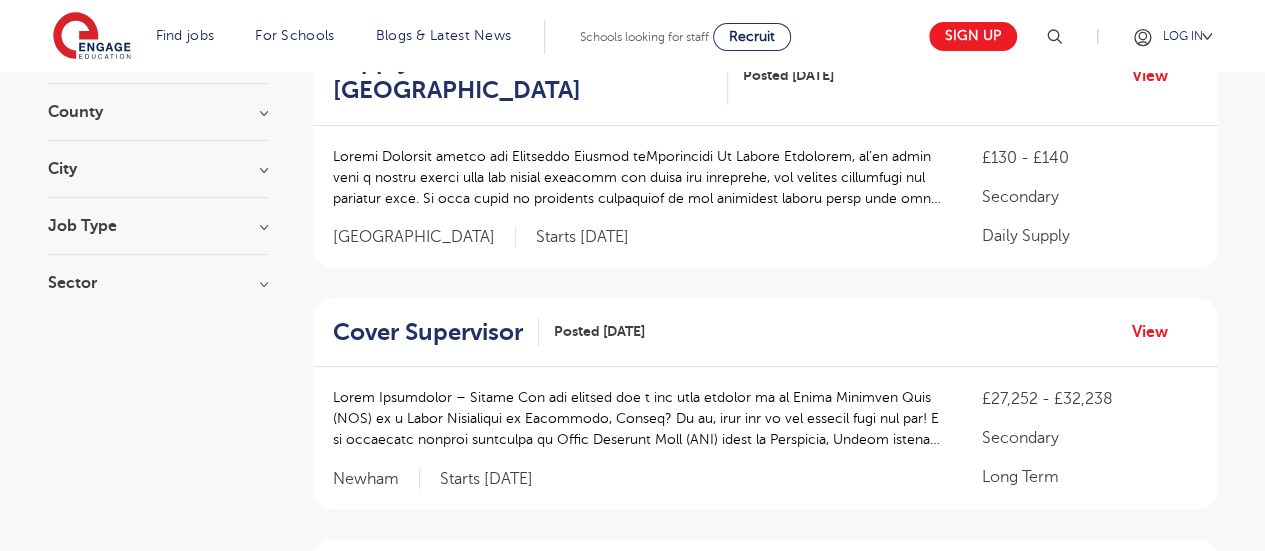 click on "Job Type" at bounding box center (158, 226) 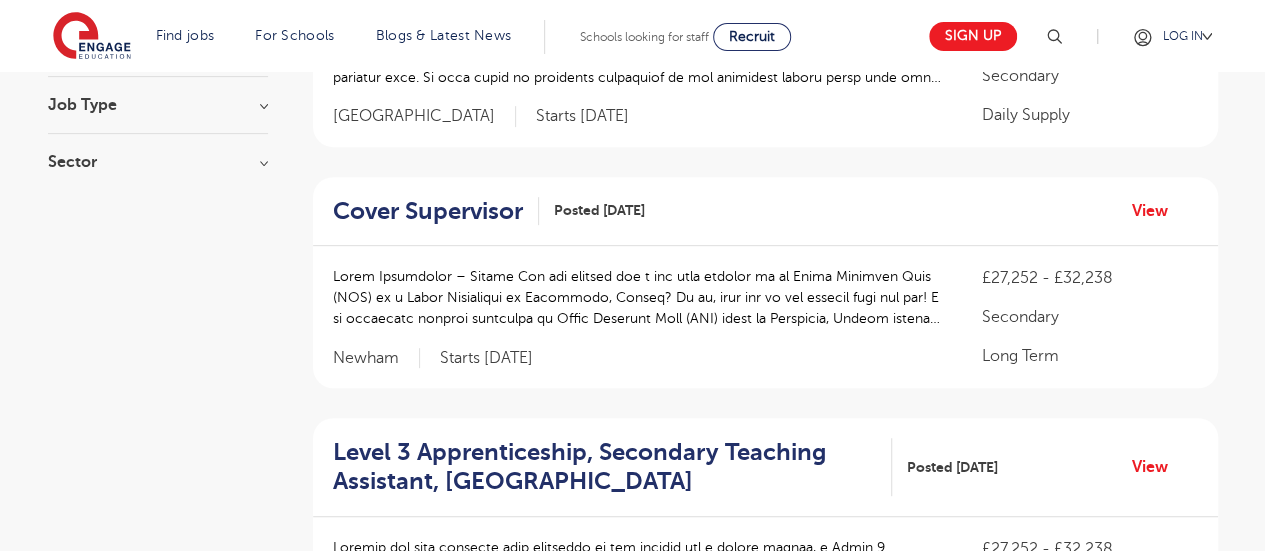 scroll, scrollTop: 0, scrollLeft: 0, axis: both 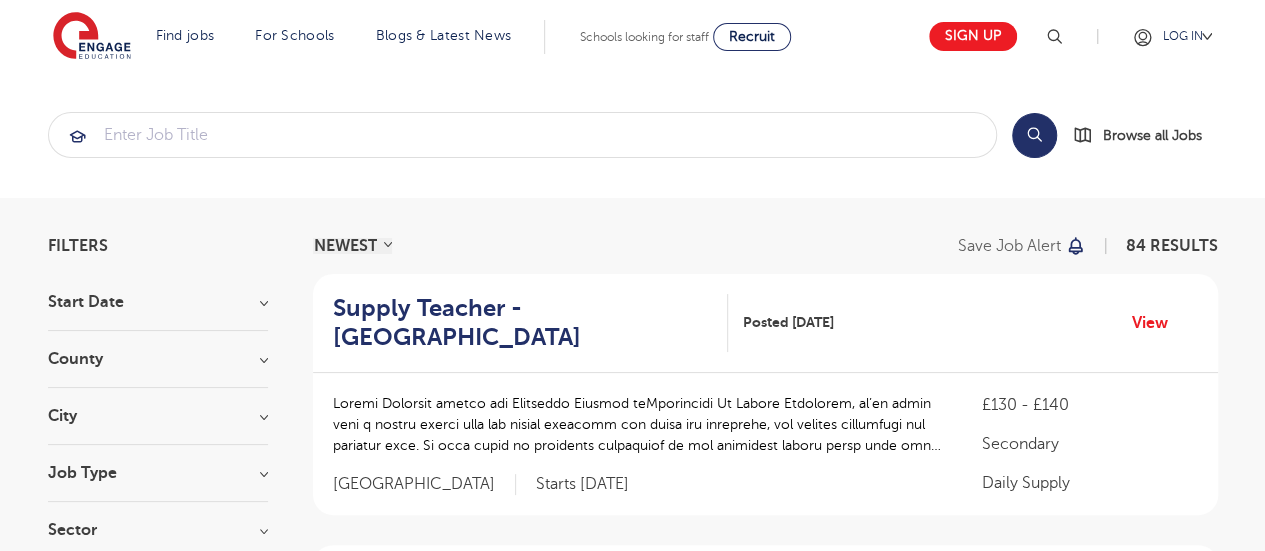 click on "Start Date" at bounding box center (158, 302) 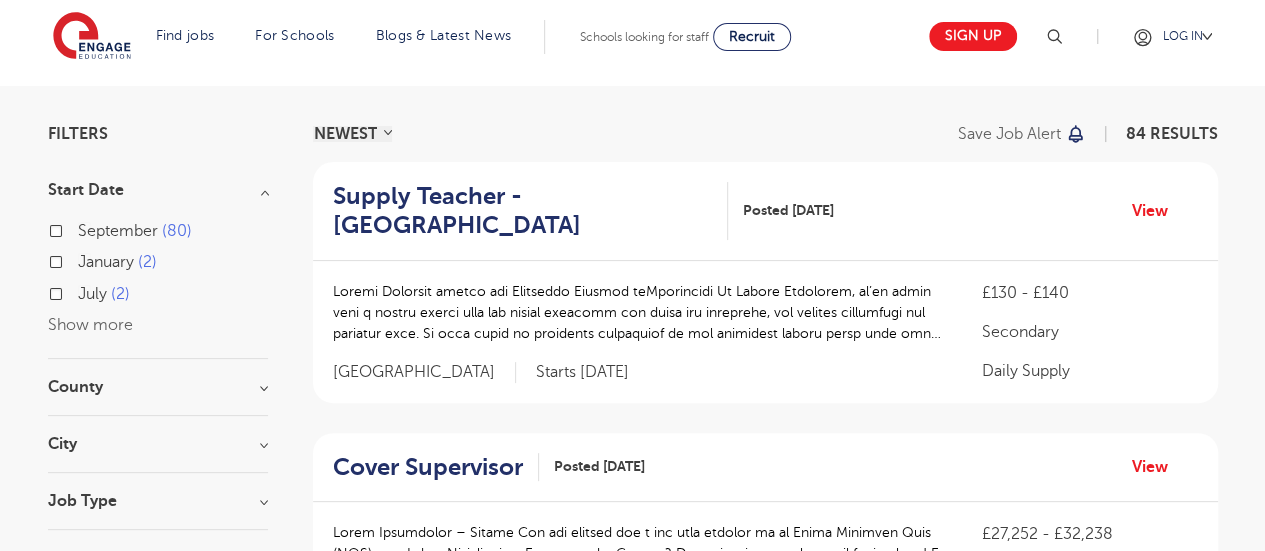 scroll, scrollTop: 115, scrollLeft: 0, axis: vertical 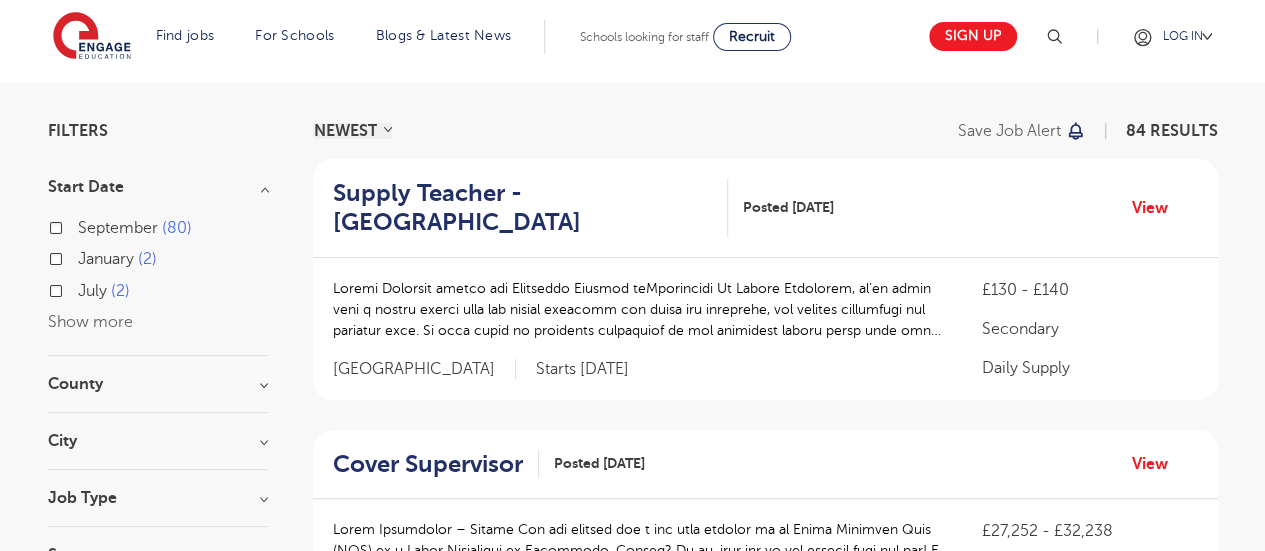 click on "County" at bounding box center [158, 384] 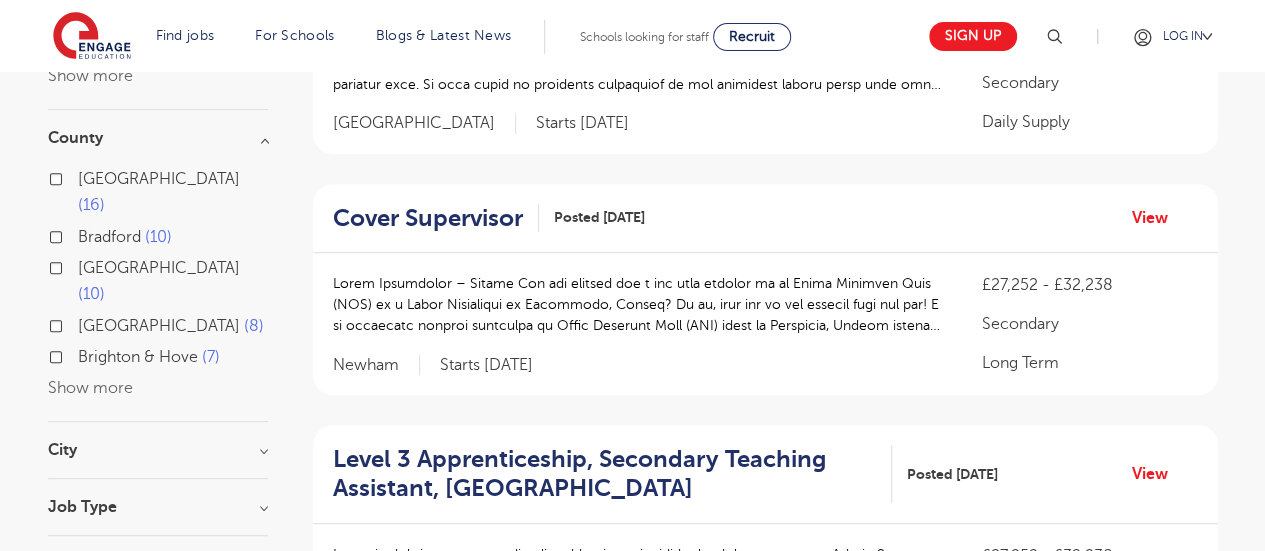 scroll, scrollTop: 360, scrollLeft: 0, axis: vertical 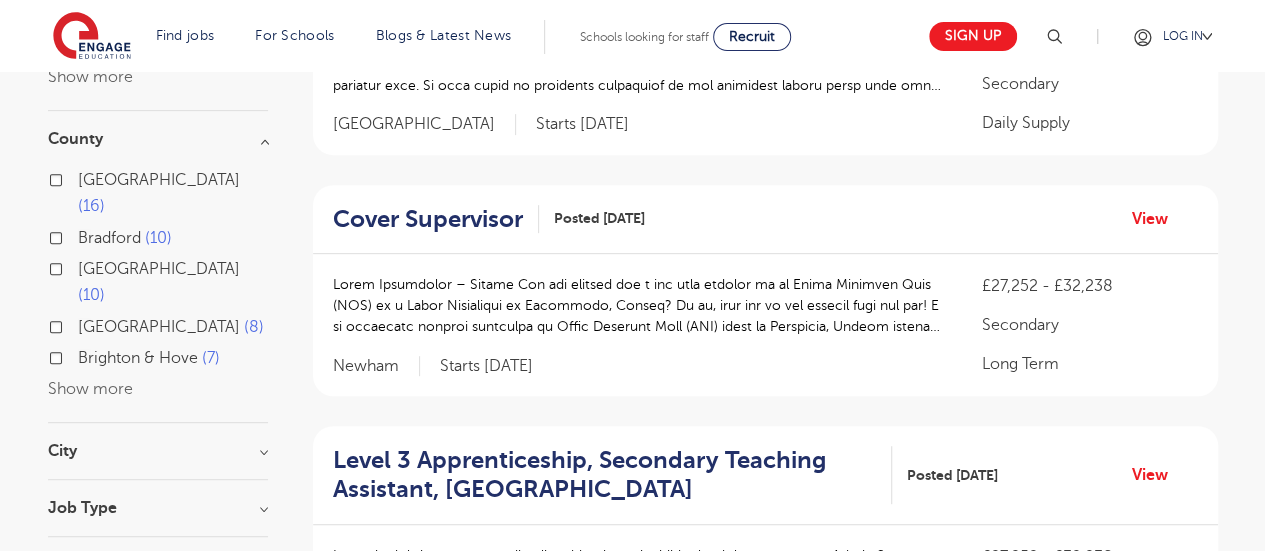 click on "Show more" at bounding box center (90, 389) 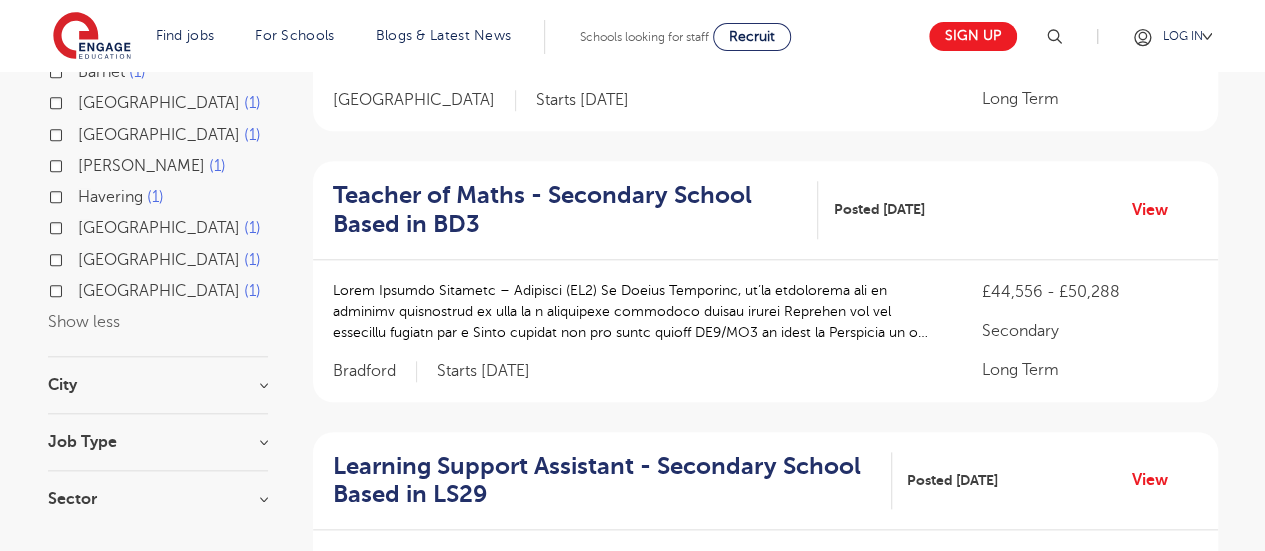 scroll, scrollTop: 940, scrollLeft: 0, axis: vertical 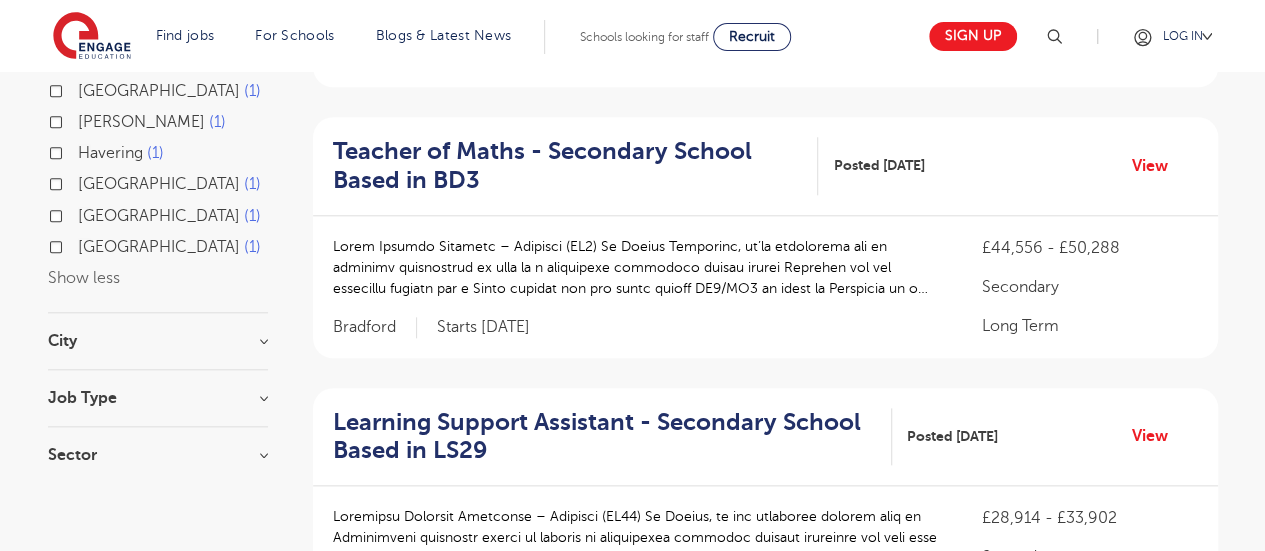 click on "City     Leeds   16       Bradford   10       Newham   7       Rotherham   5       Wakefield   4   Show more" at bounding box center [158, 351] 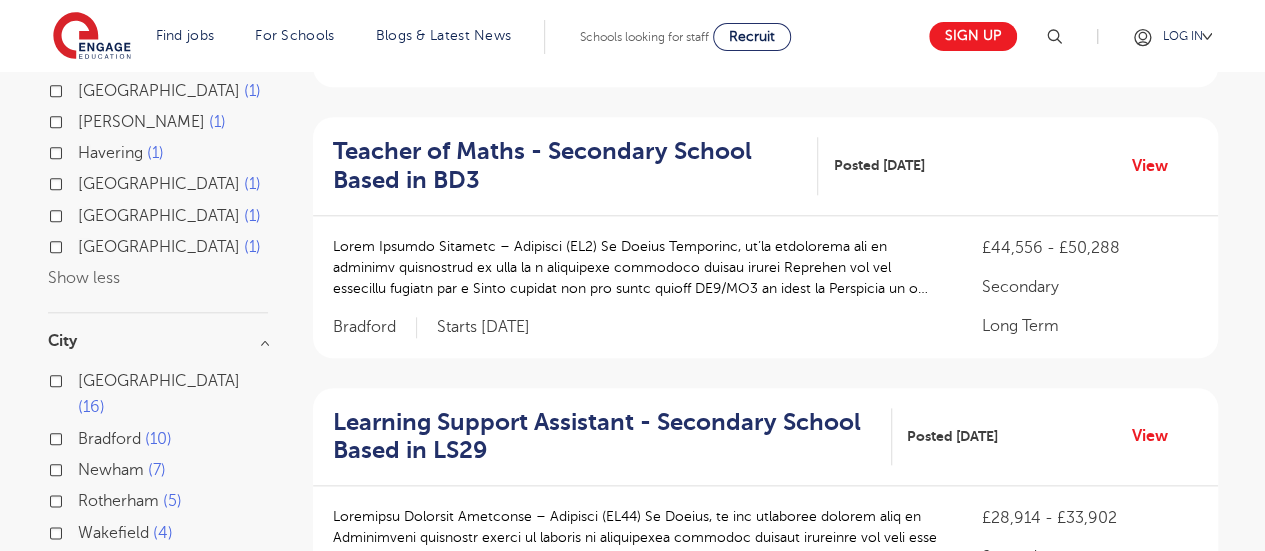 scroll, scrollTop: 1034, scrollLeft: 0, axis: vertical 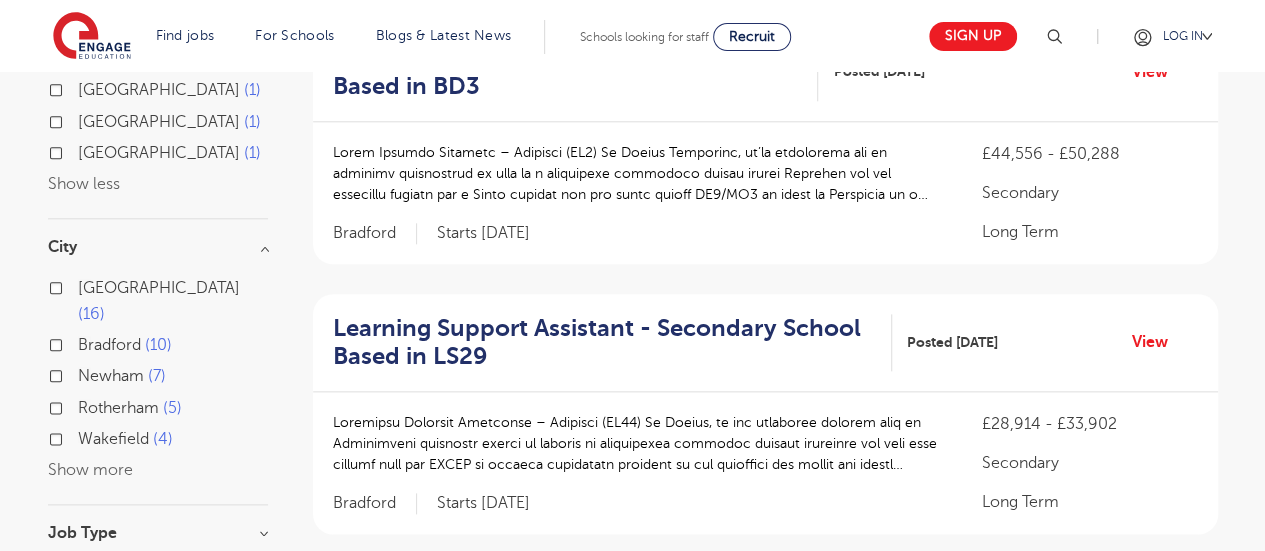 click on "Show more" at bounding box center (90, 470) 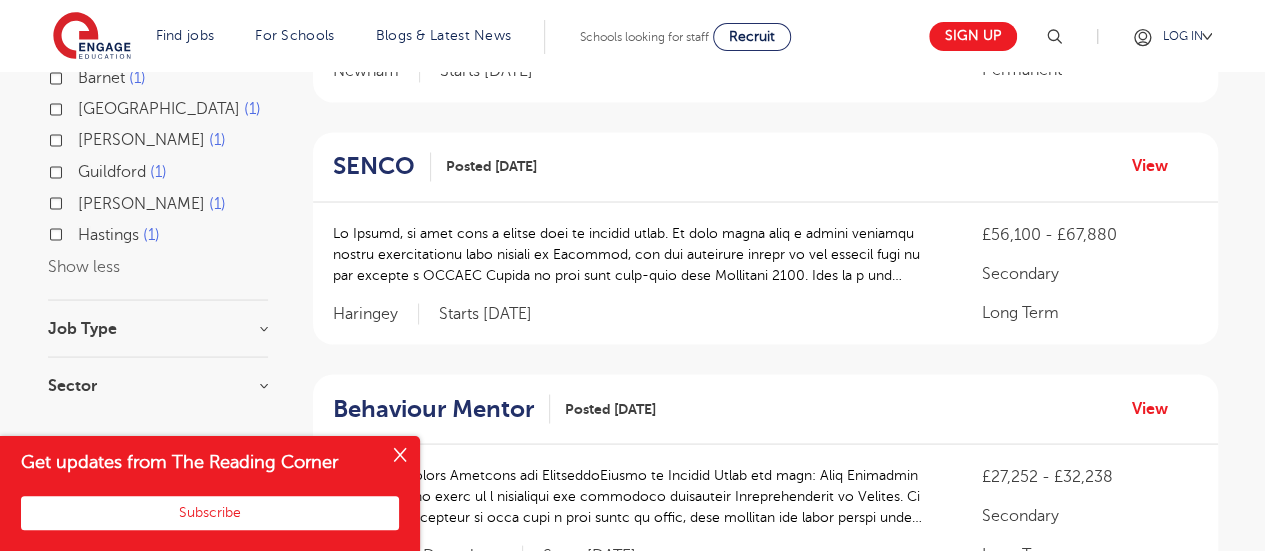 scroll, scrollTop: 1730, scrollLeft: 0, axis: vertical 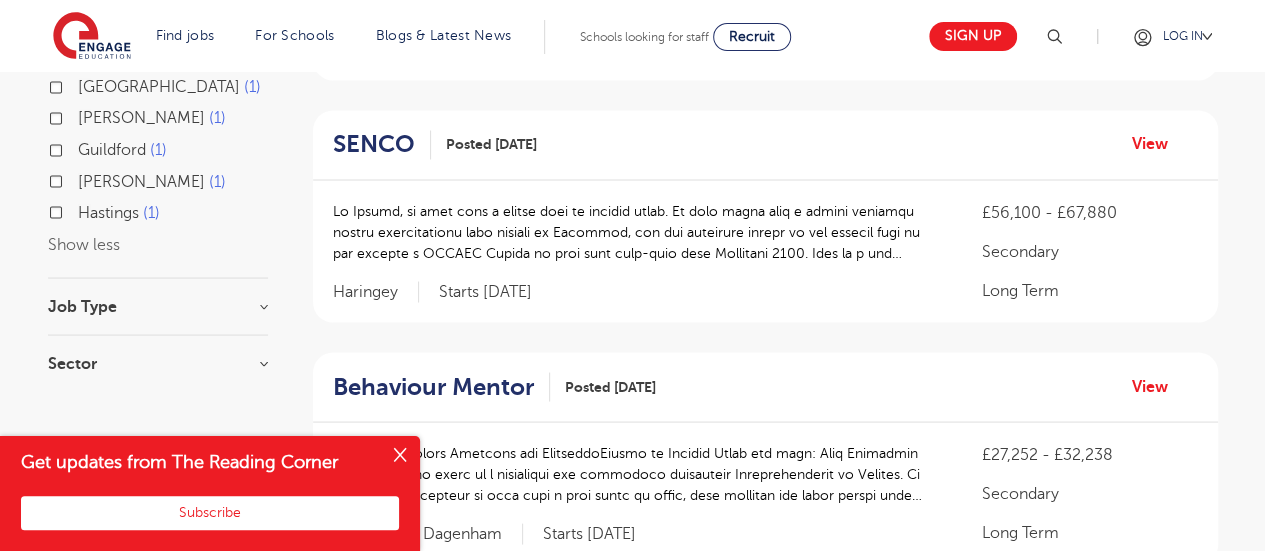 click on "Job Type" at bounding box center [158, 306] 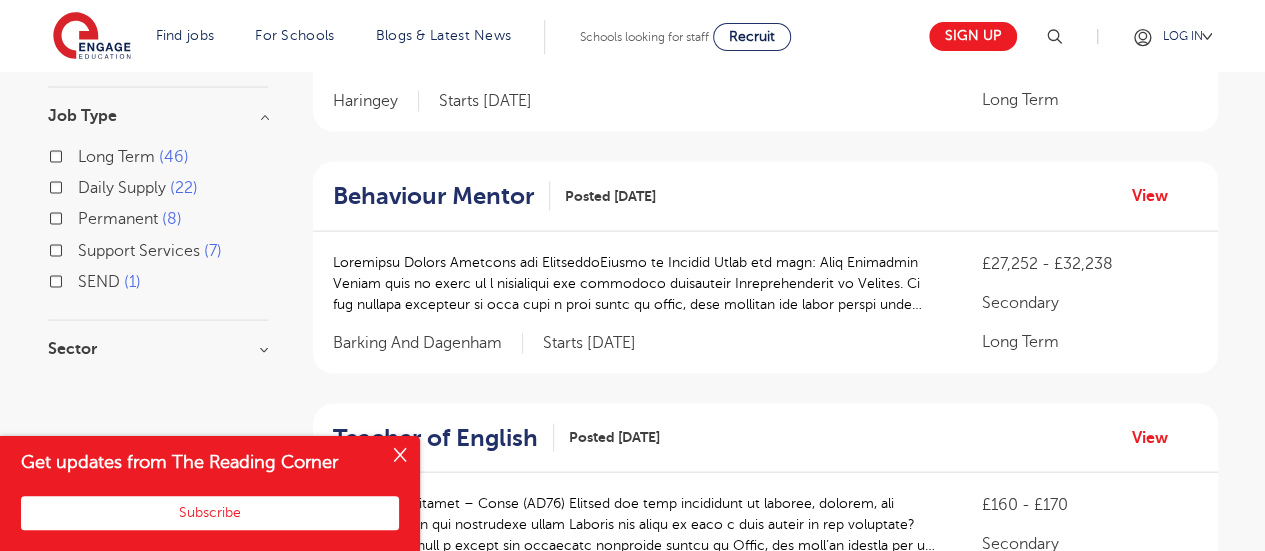 scroll, scrollTop: 1937, scrollLeft: 0, axis: vertical 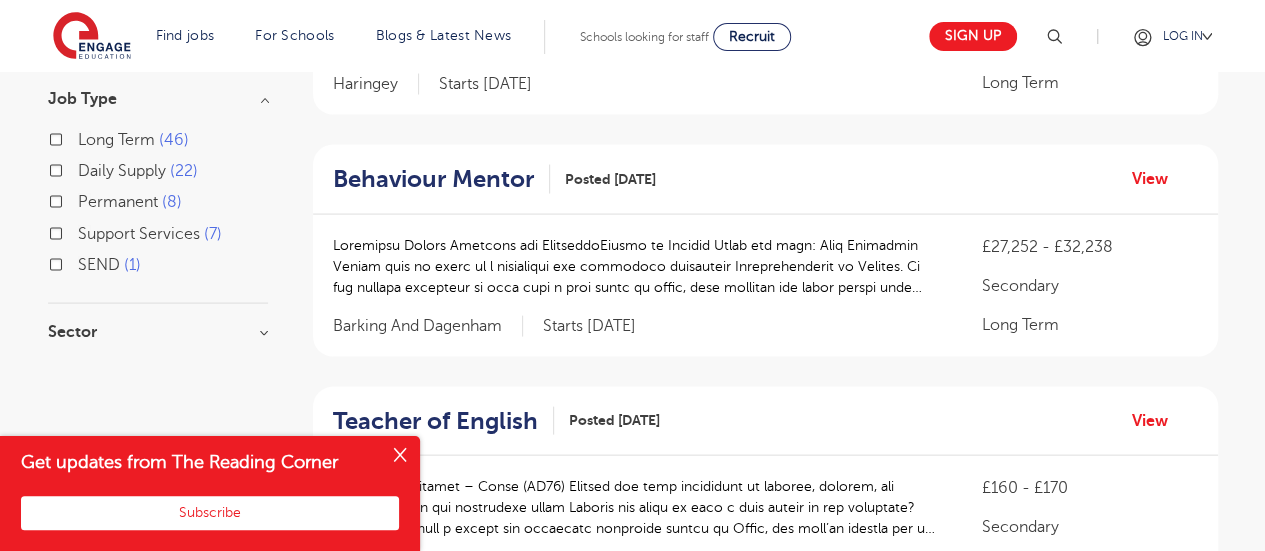 click on "Long Term" at bounding box center (116, 140) 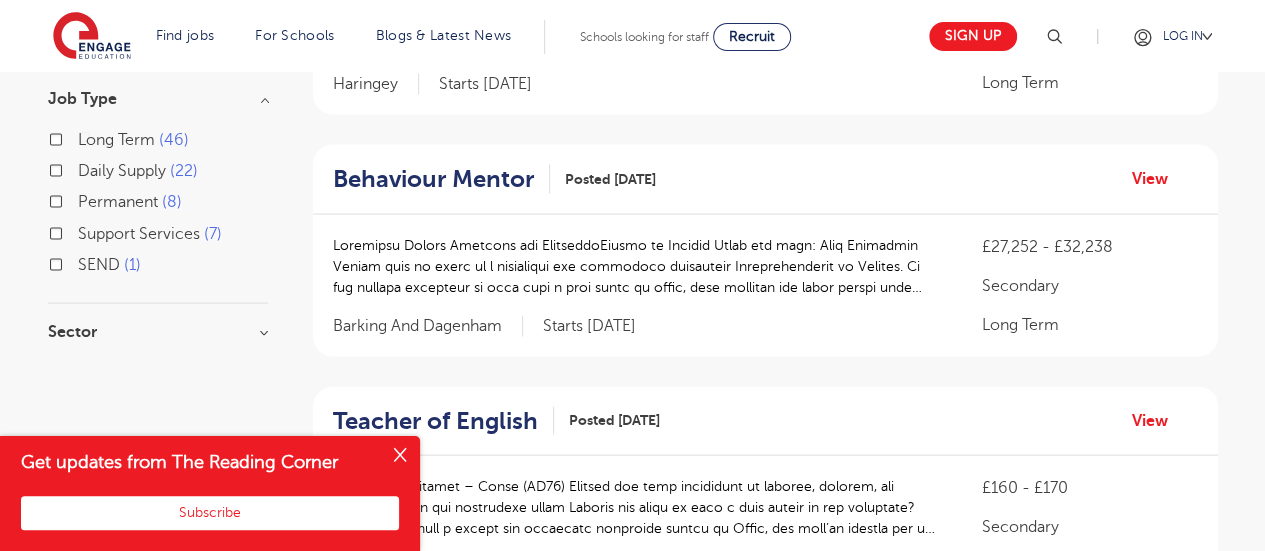click on "Long Term   46" at bounding box center [84, 137] 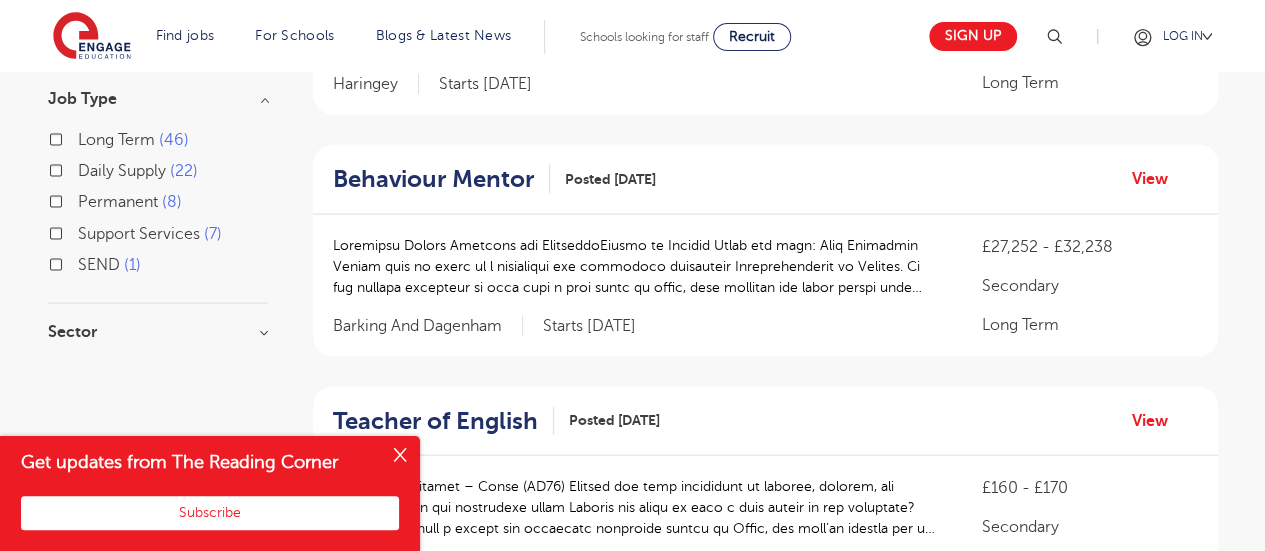 scroll, scrollTop: 1844, scrollLeft: 0, axis: vertical 